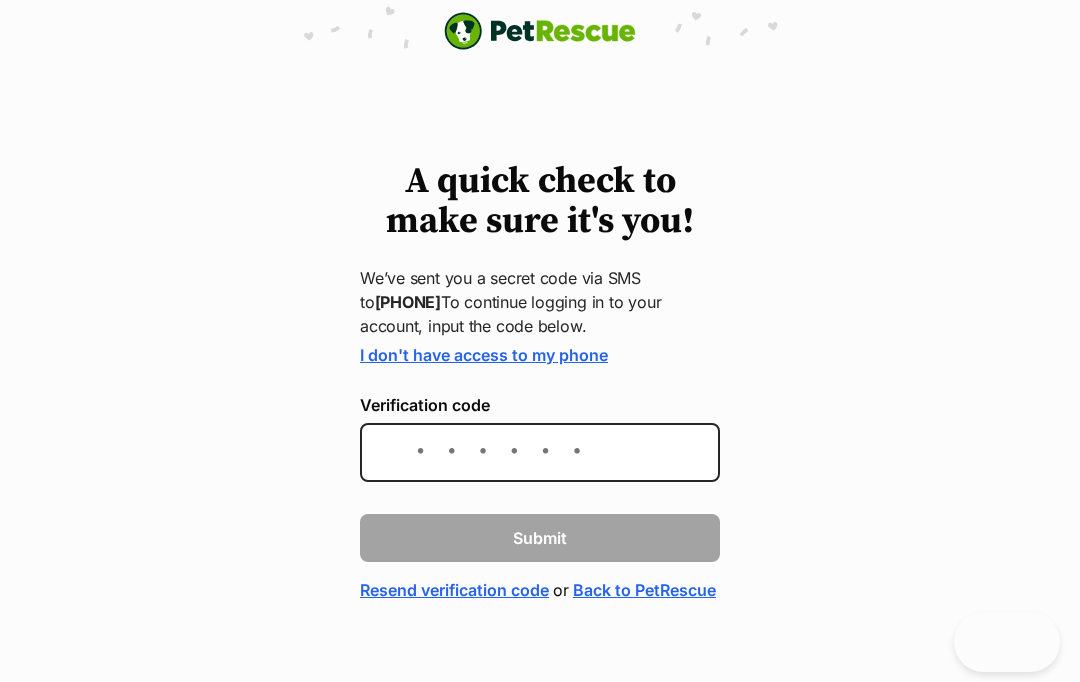 scroll, scrollTop: 345, scrollLeft: 0, axis: vertical 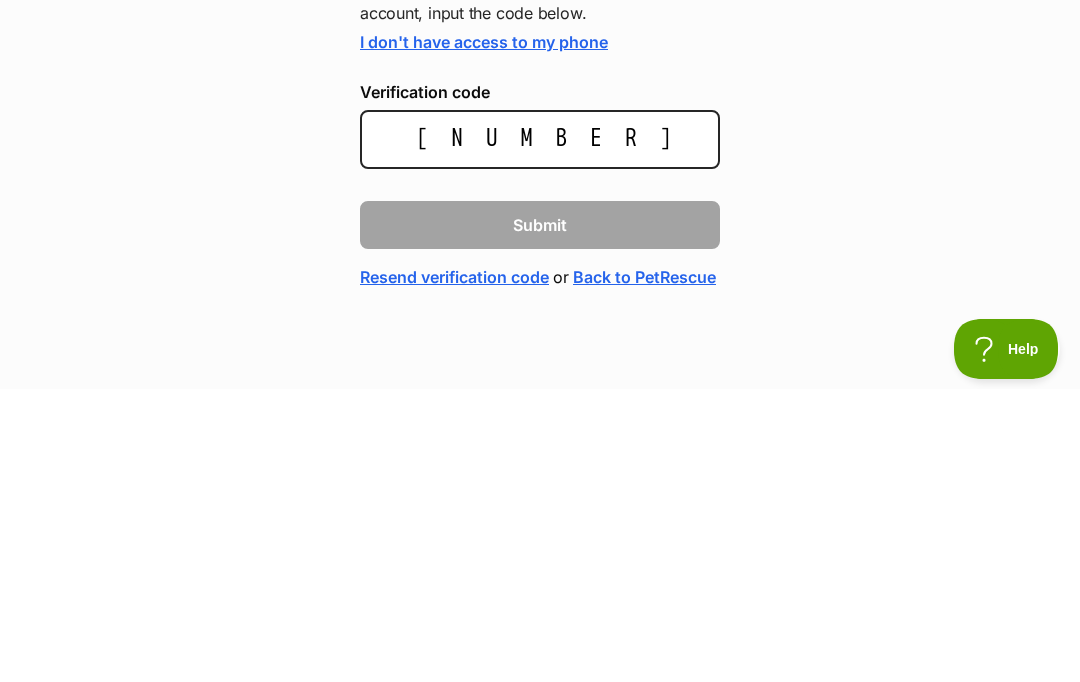type on "582769" 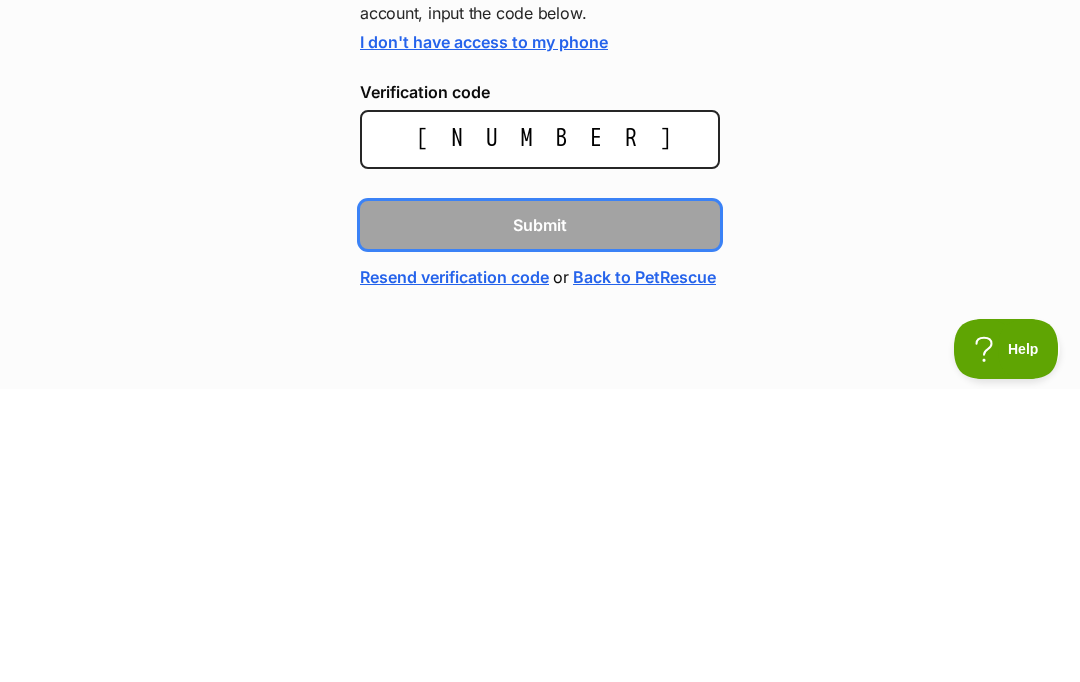 type 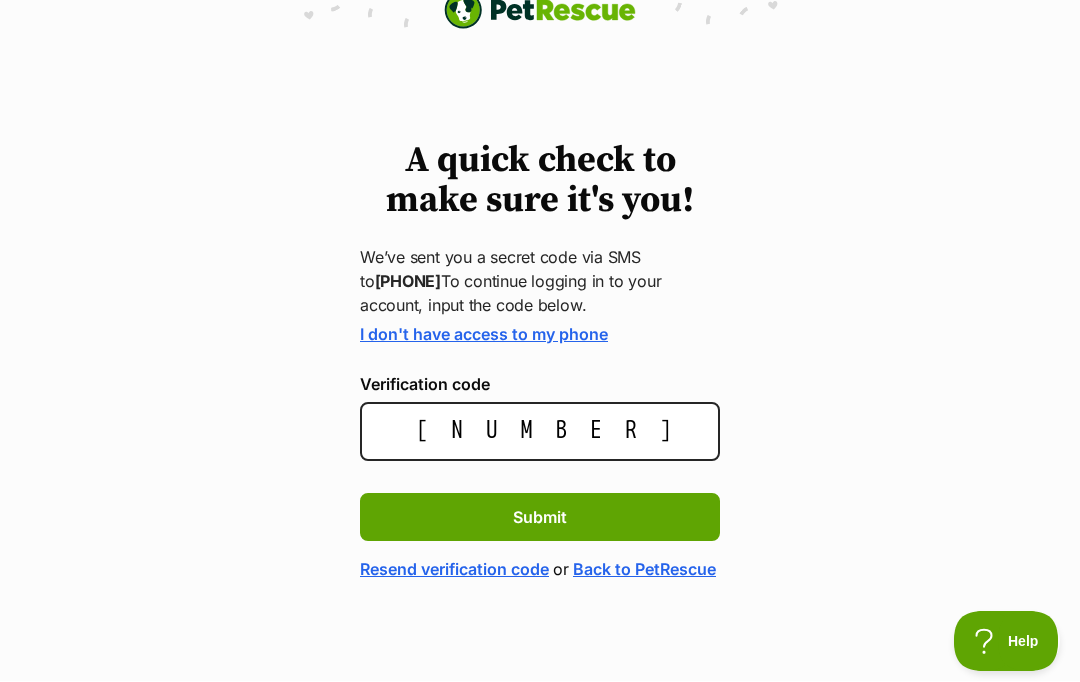 click on "Submit" at bounding box center [540, 518] 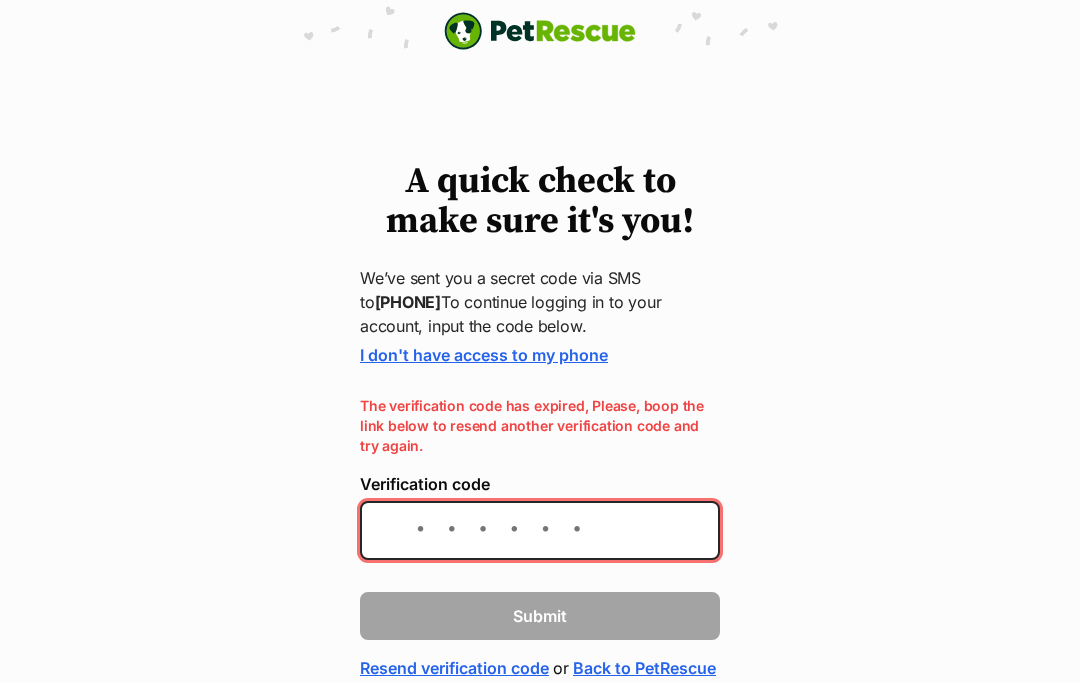 scroll, scrollTop: 0, scrollLeft: 0, axis: both 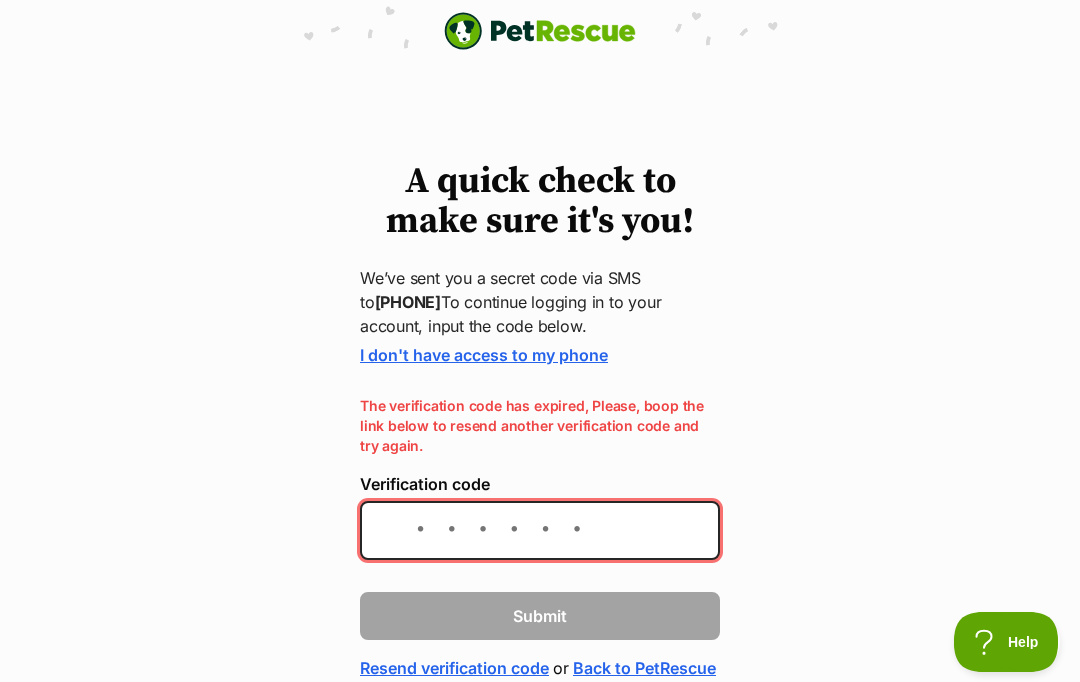 click on "A quick check to make sure it's you!
We’ve sent you a secret code via SMS to
[PHONE].
To continue logging in to your account, input the code below.
I don't have access to my phone
The verification code has expired, Please, boop the link below to resend another verification code and try again.
Verification code
Submit
Resend verification code
or
Back to PetRescue" at bounding box center [540, 421] 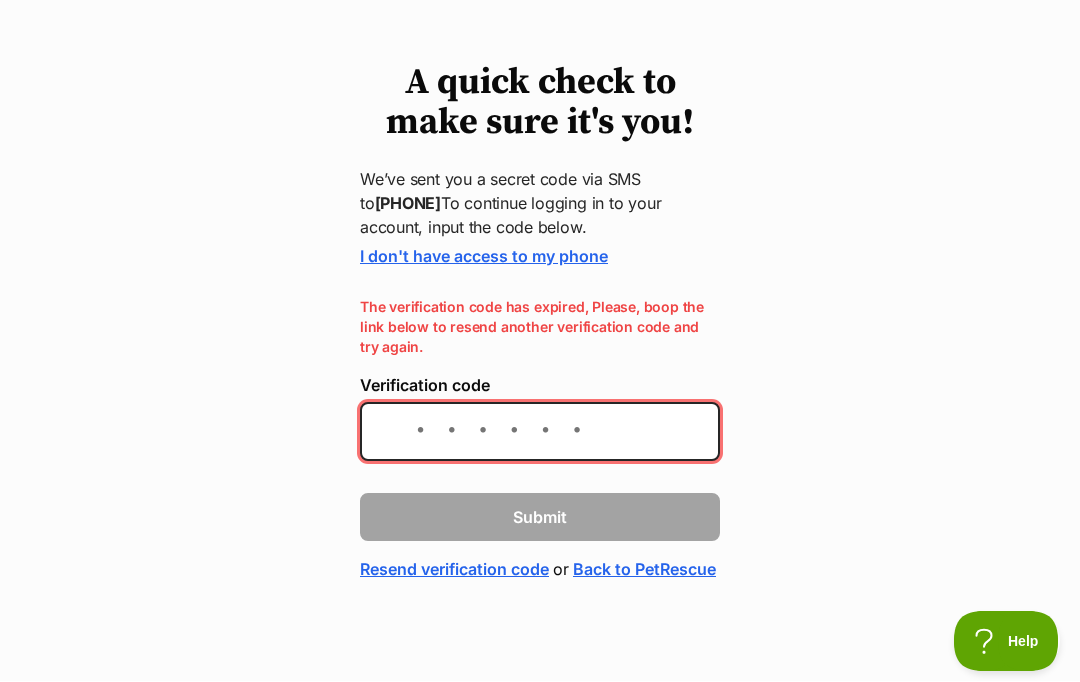 scroll, scrollTop: 99, scrollLeft: 0, axis: vertical 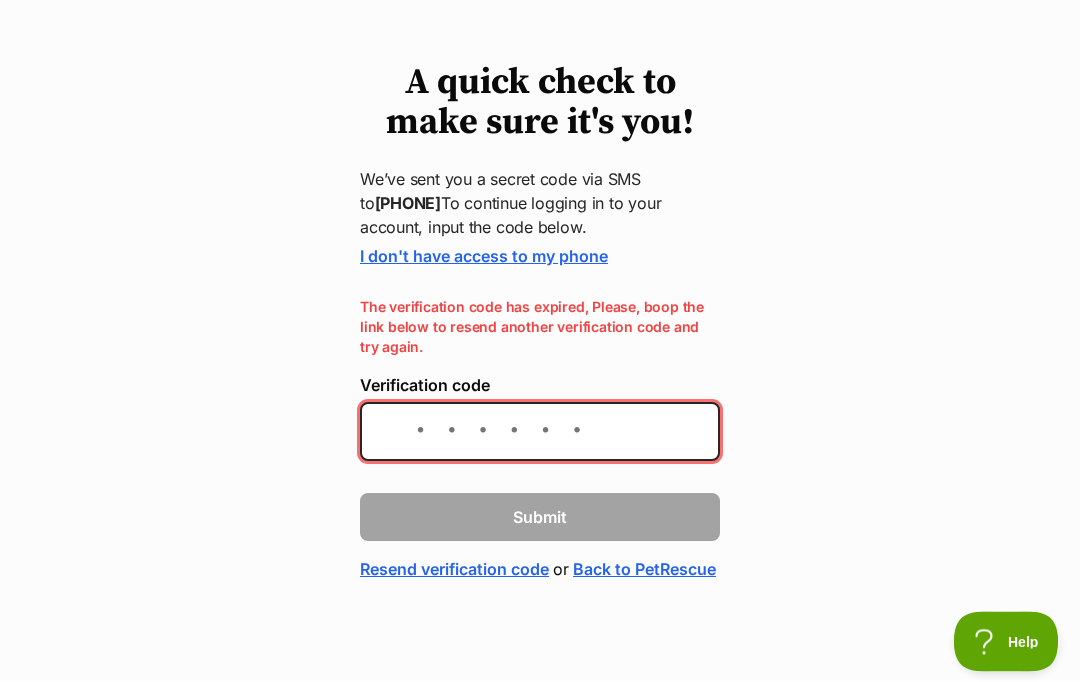 click on "Resend verification code" at bounding box center (454, 570) 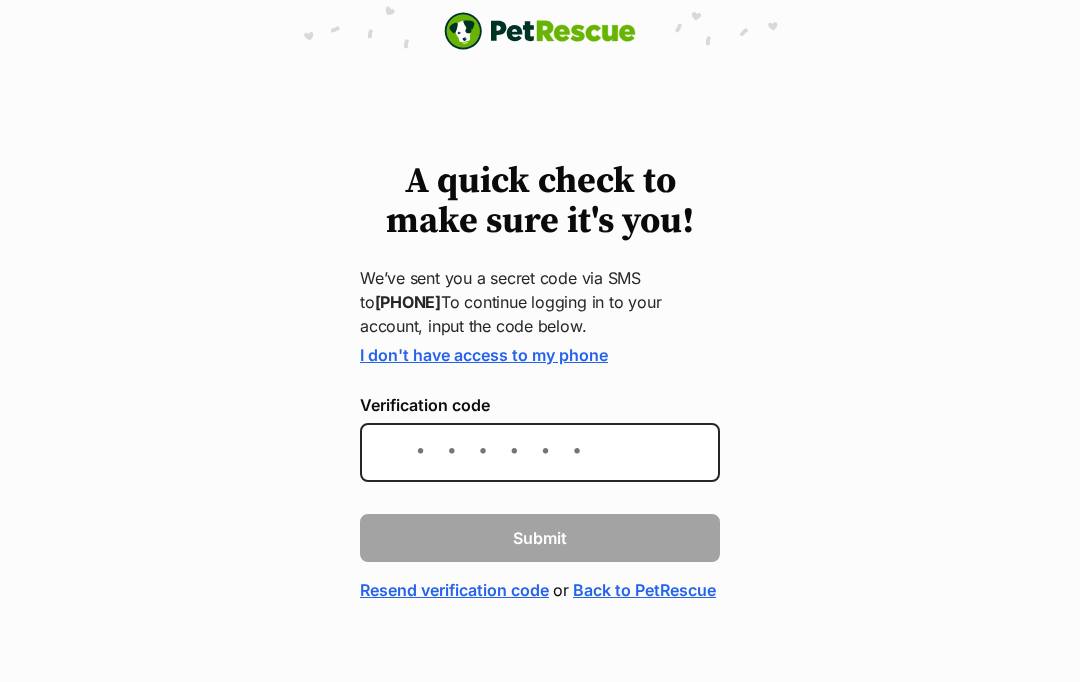 scroll, scrollTop: 0, scrollLeft: 0, axis: both 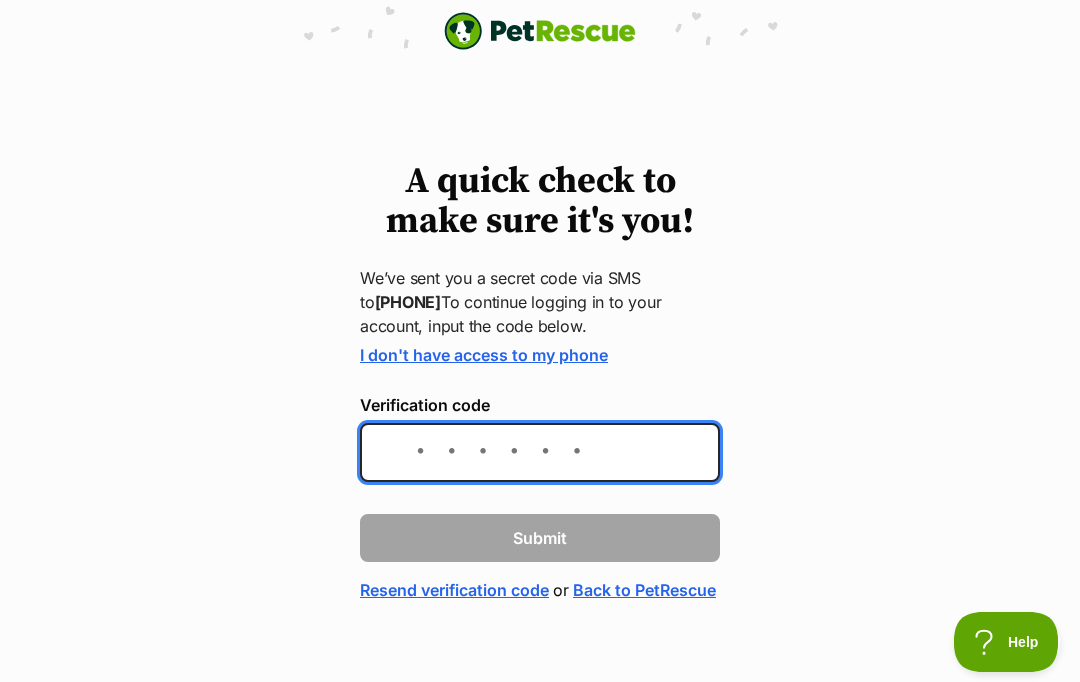 click on "Verification code" at bounding box center (540, 452) 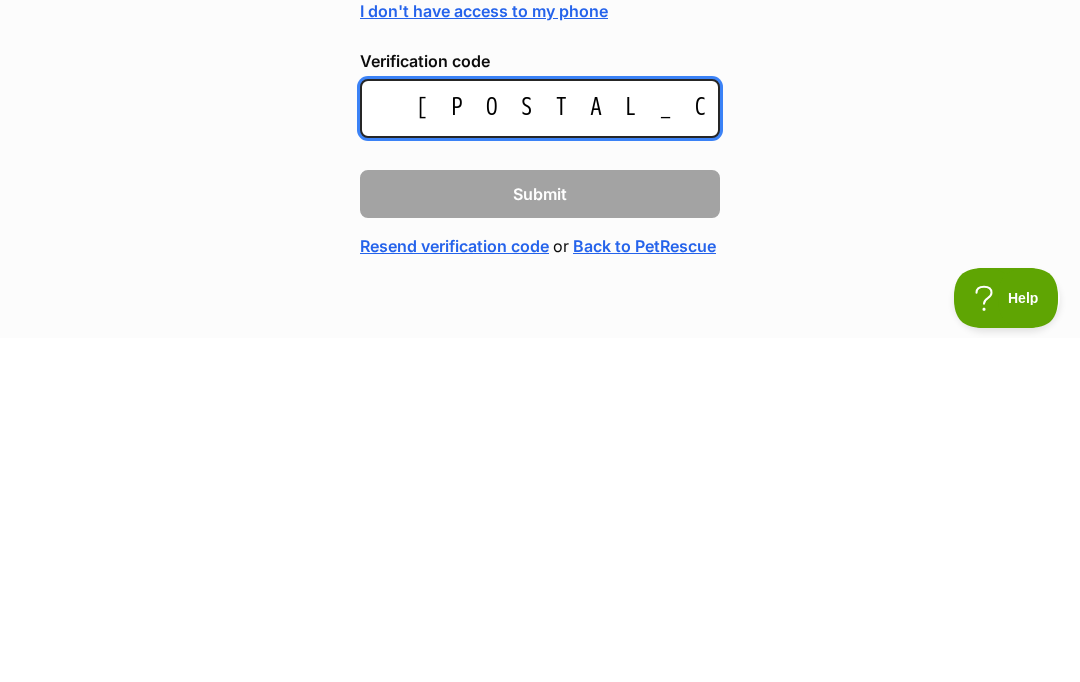 type on "870109" 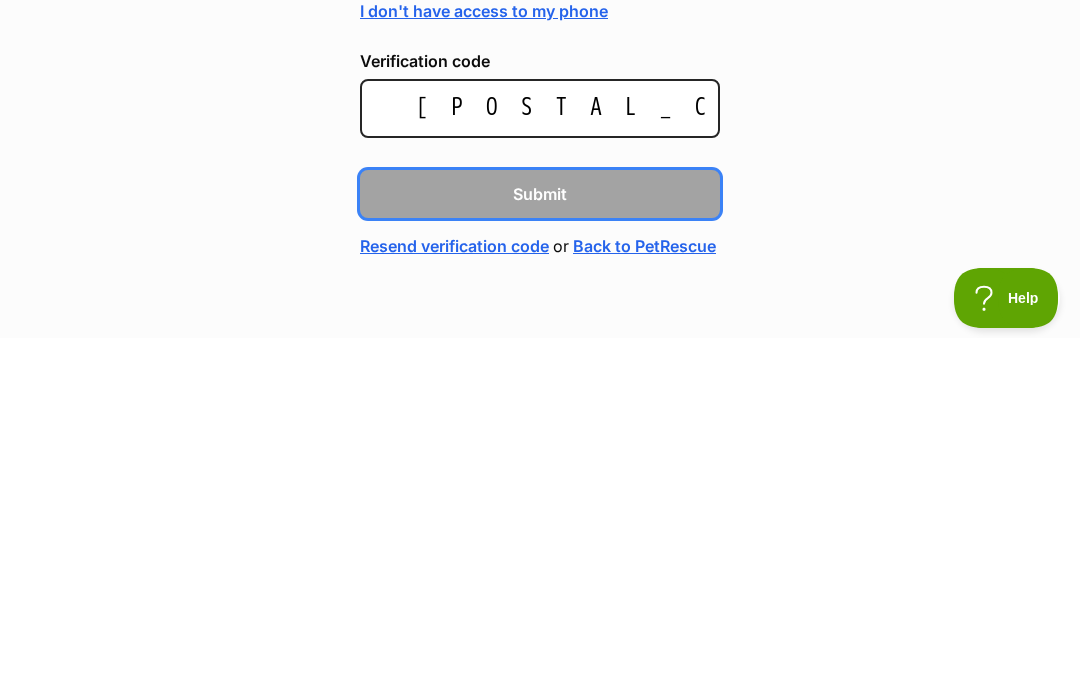 type 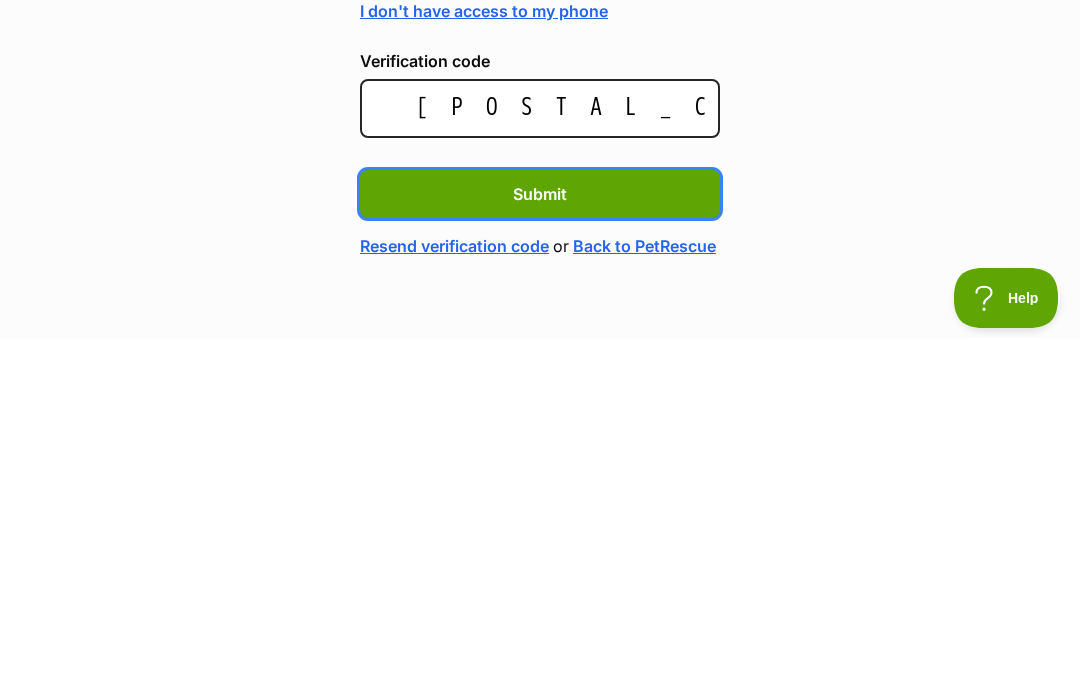 scroll, scrollTop: 51, scrollLeft: 0, axis: vertical 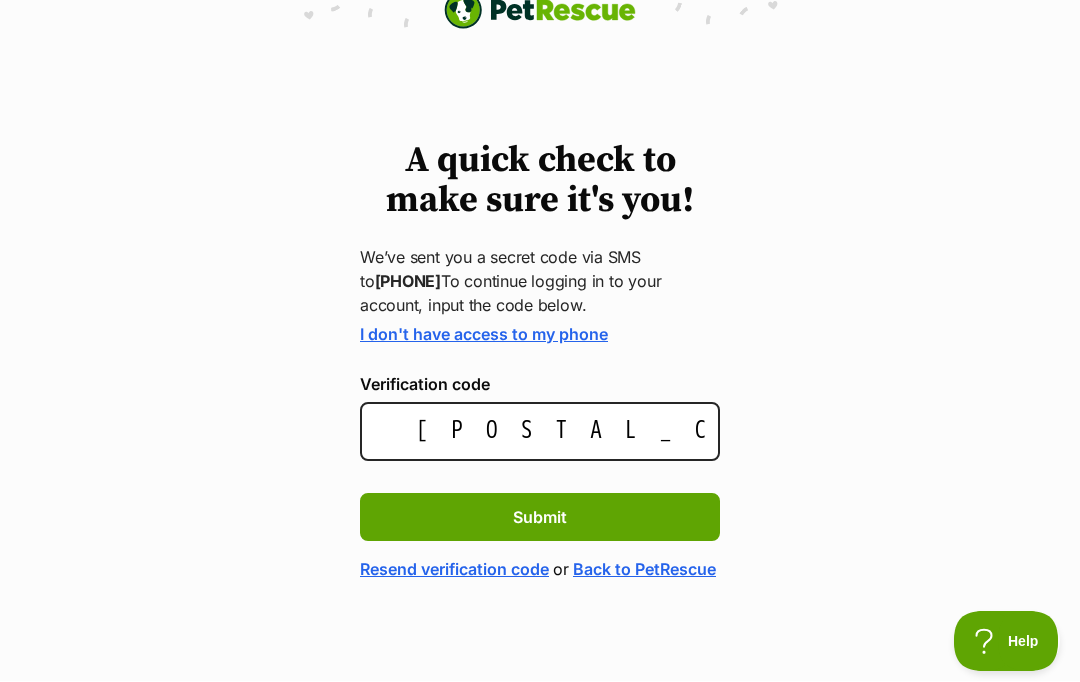 click on "Submit" at bounding box center (540, 518) 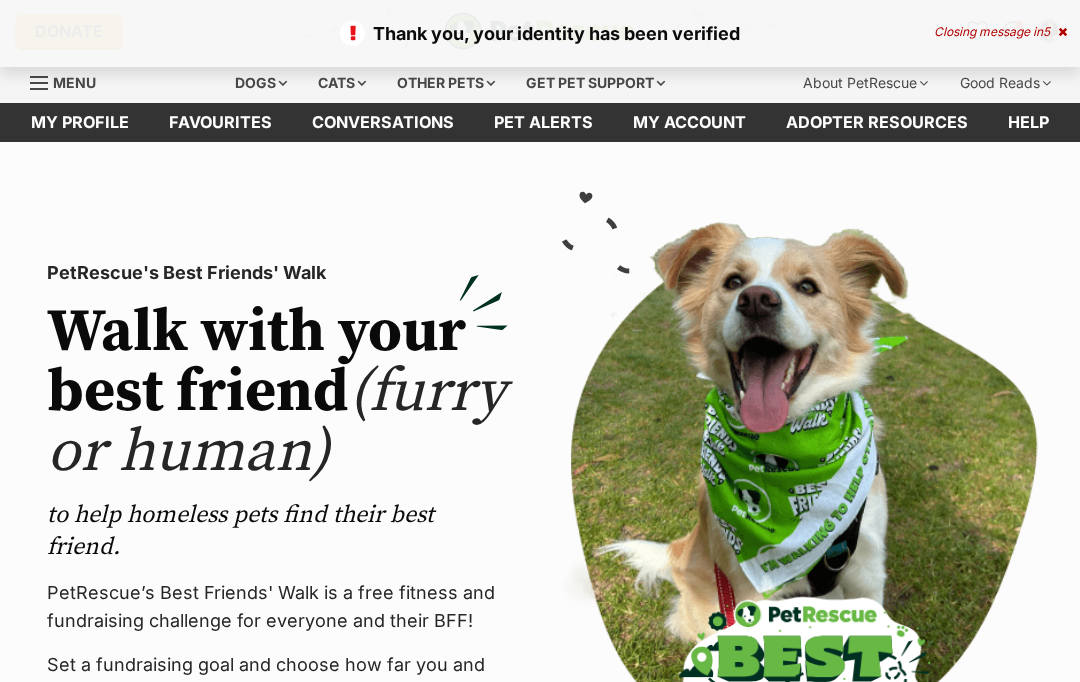 scroll, scrollTop: 0, scrollLeft: 0, axis: both 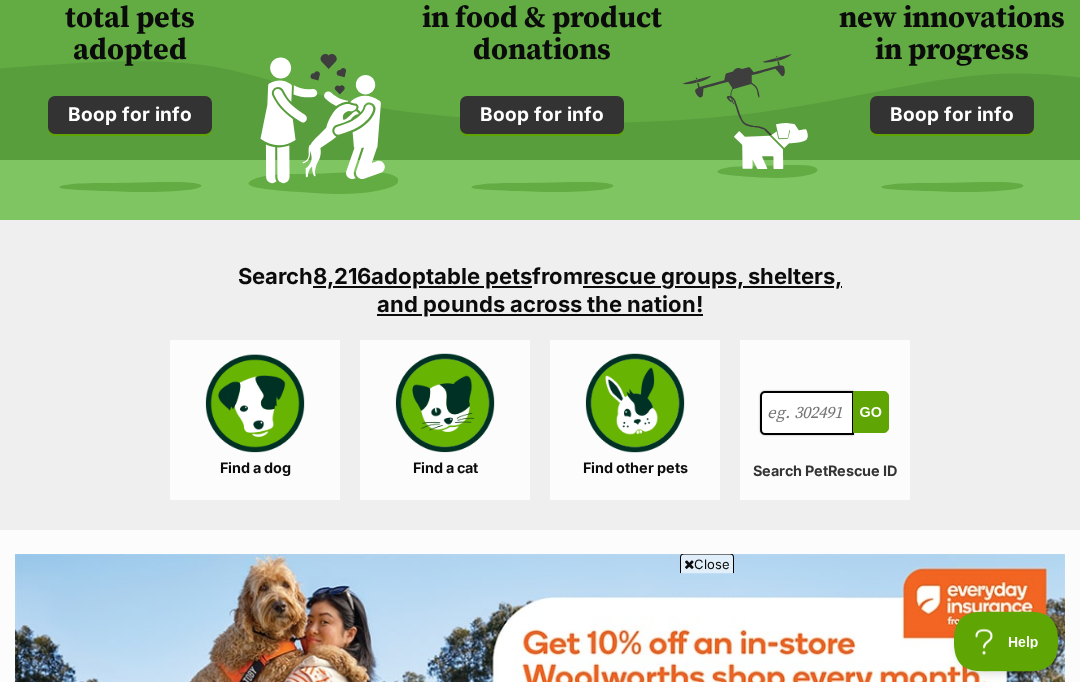 click on "Find a dog" at bounding box center [255, 421] 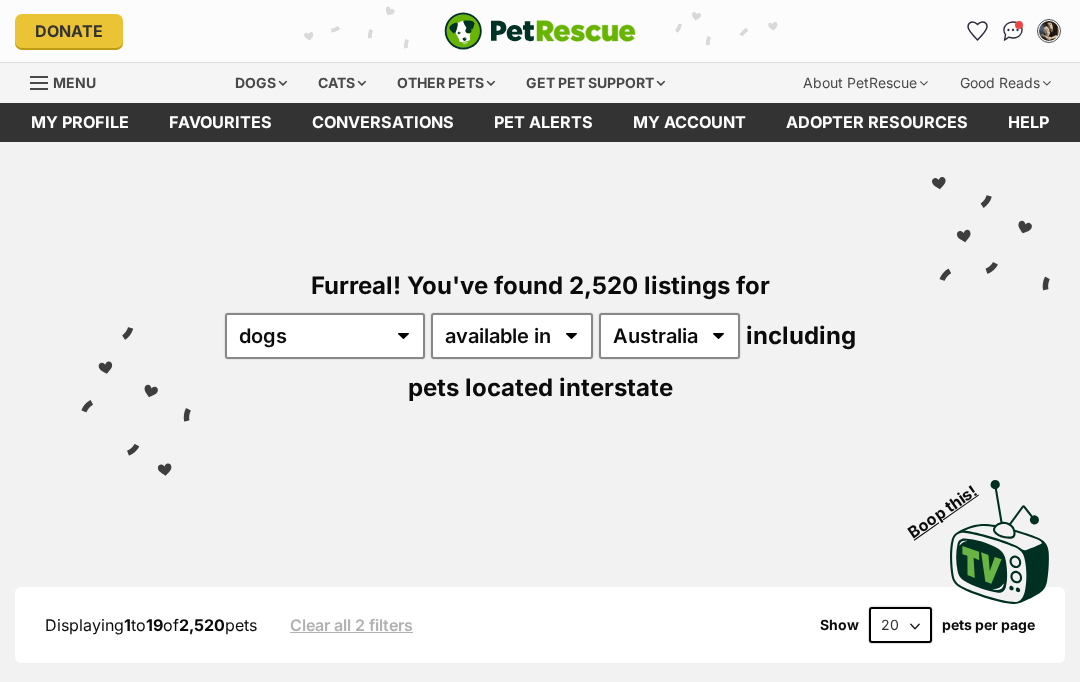 scroll, scrollTop: 0, scrollLeft: 0, axis: both 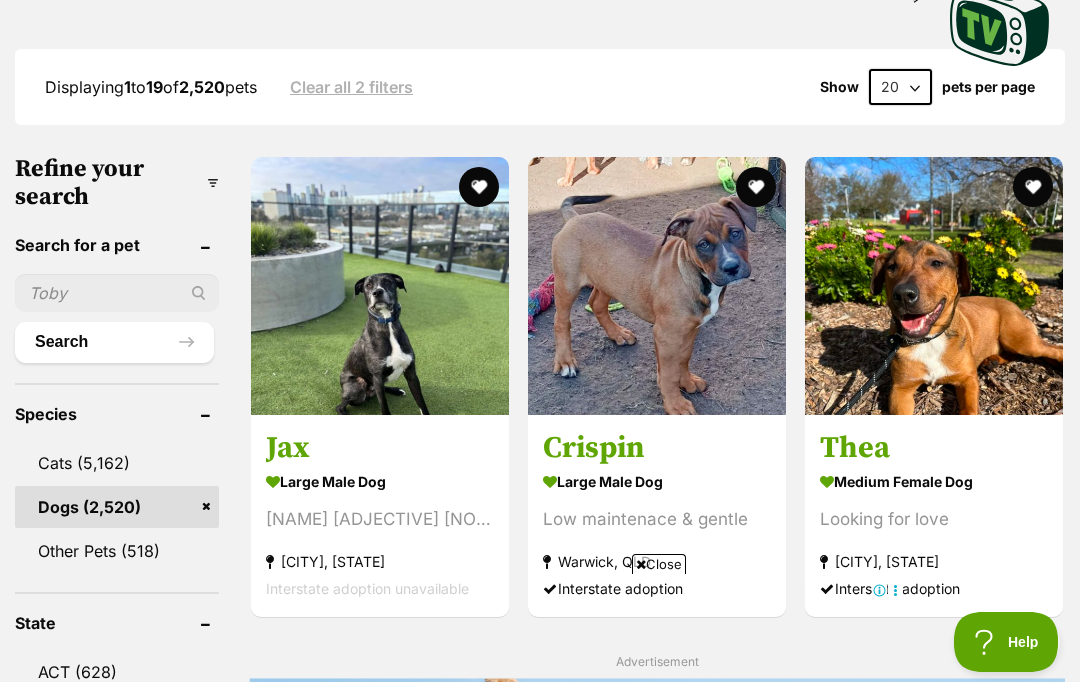 click at bounding box center [117, 293] 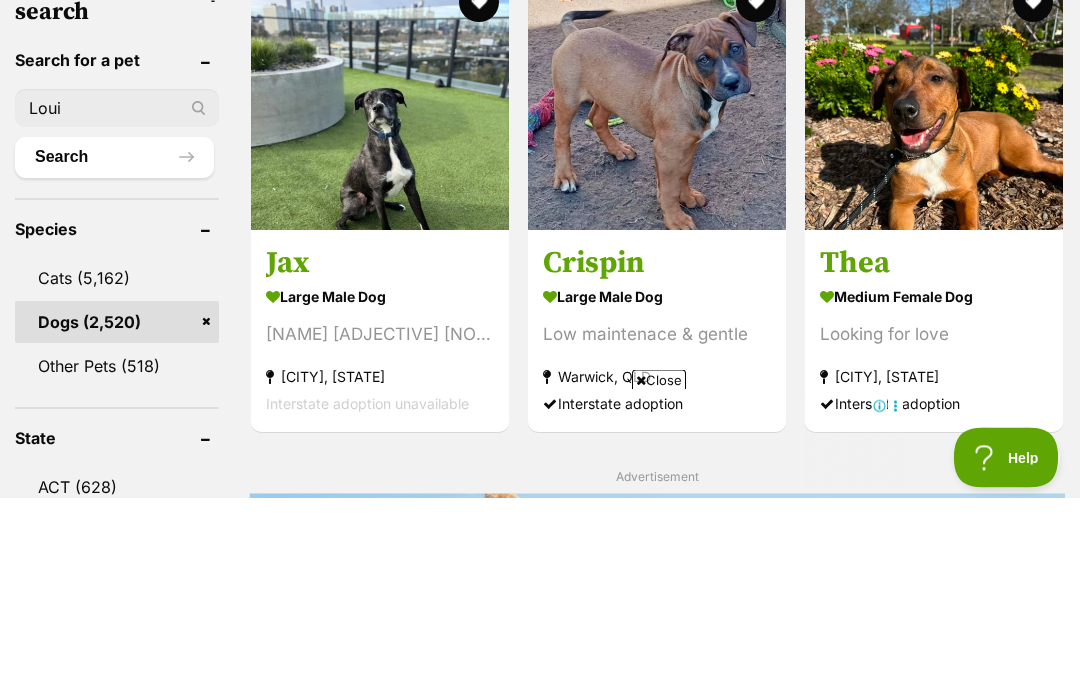 type on "Loui" 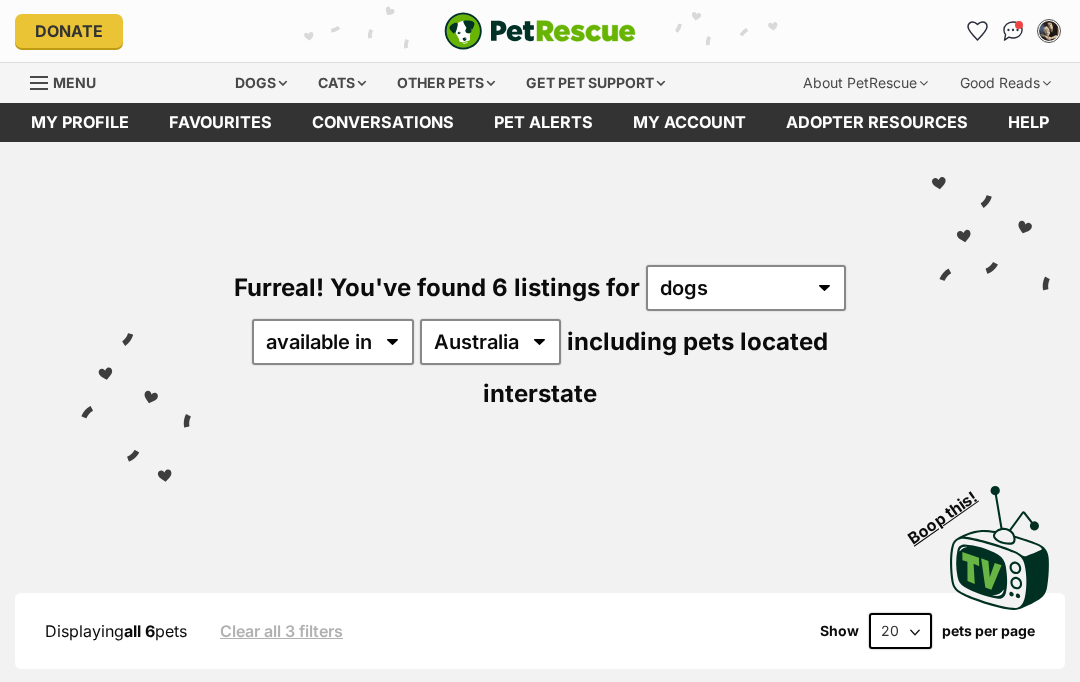 scroll, scrollTop: 0, scrollLeft: 0, axis: both 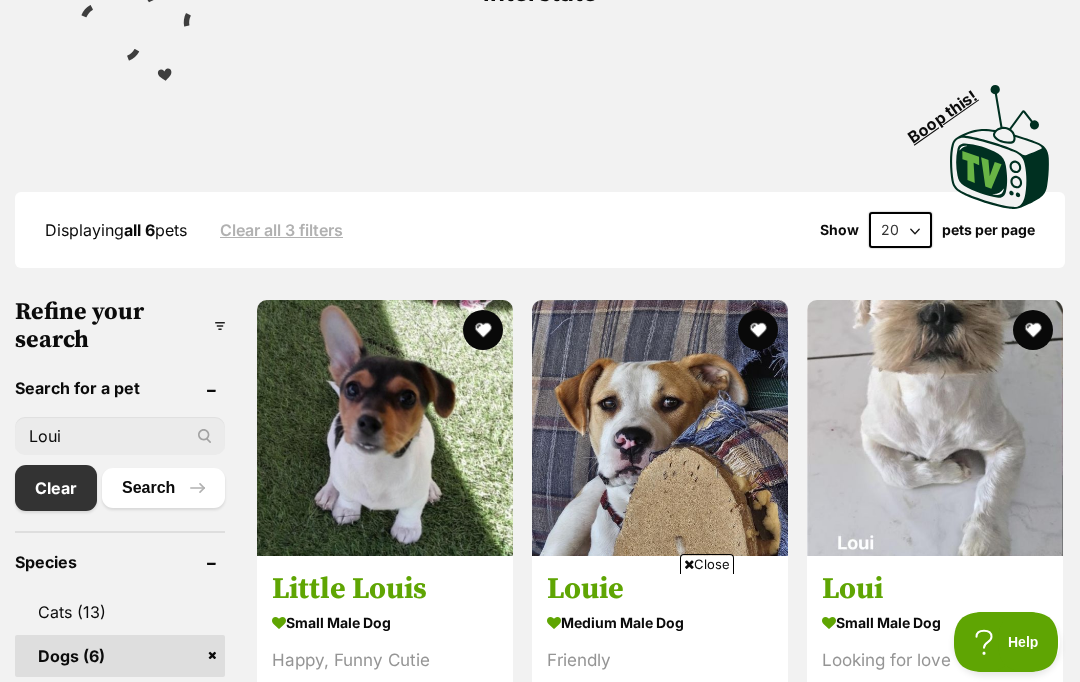 click at bounding box center [935, 428] 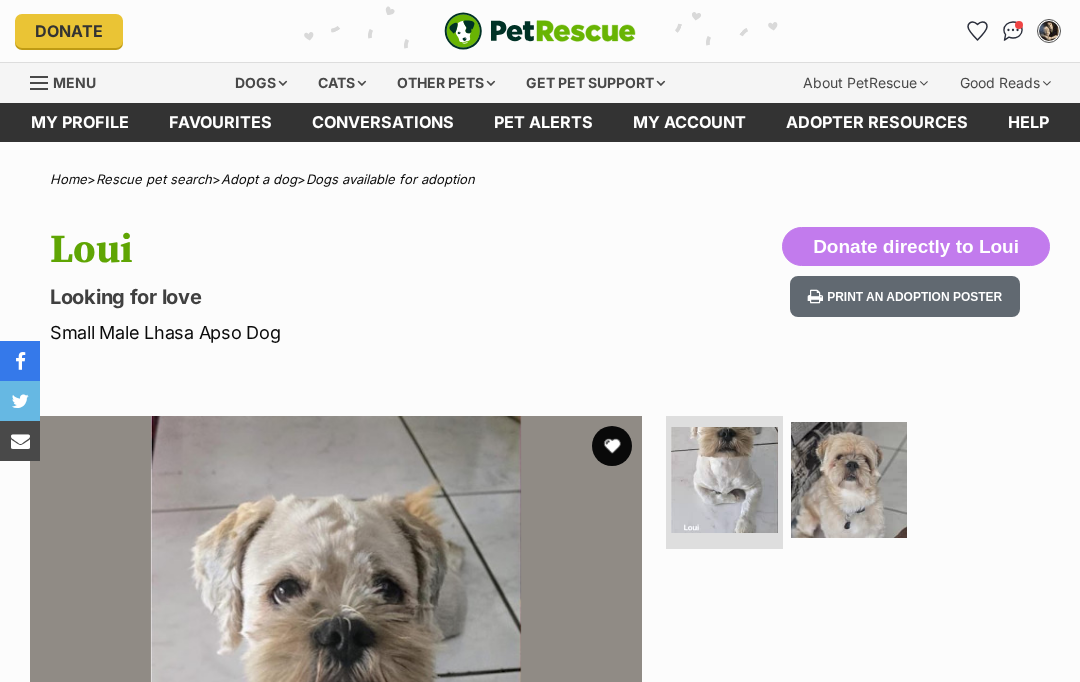 scroll, scrollTop: 0, scrollLeft: 0, axis: both 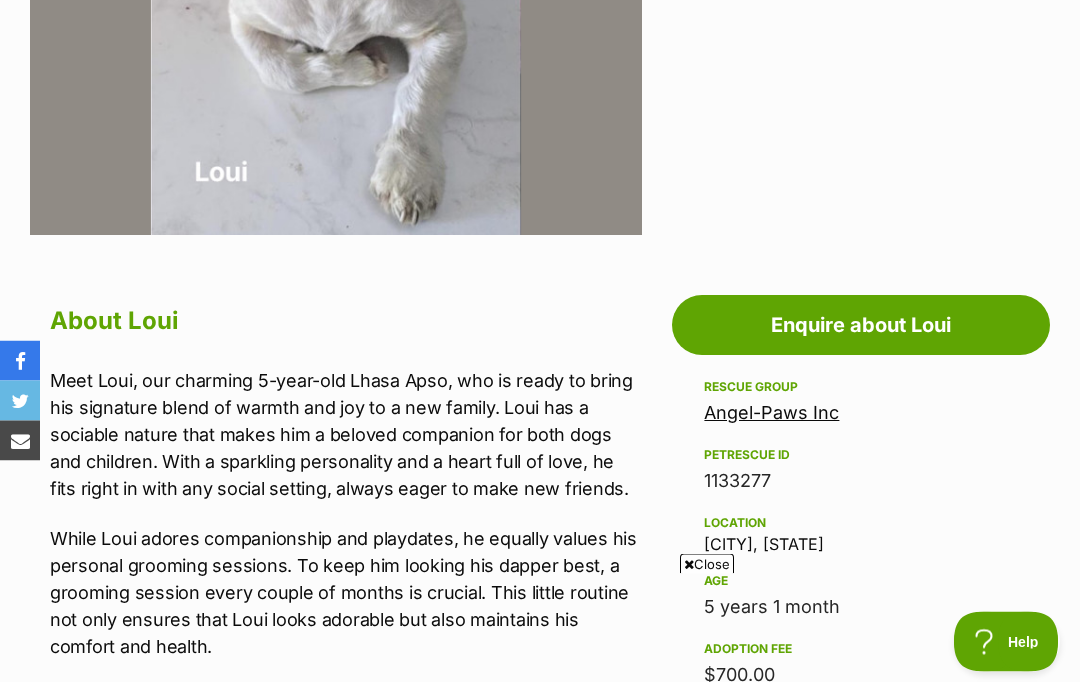 click on "Enquire about Loui" at bounding box center [861, 326] 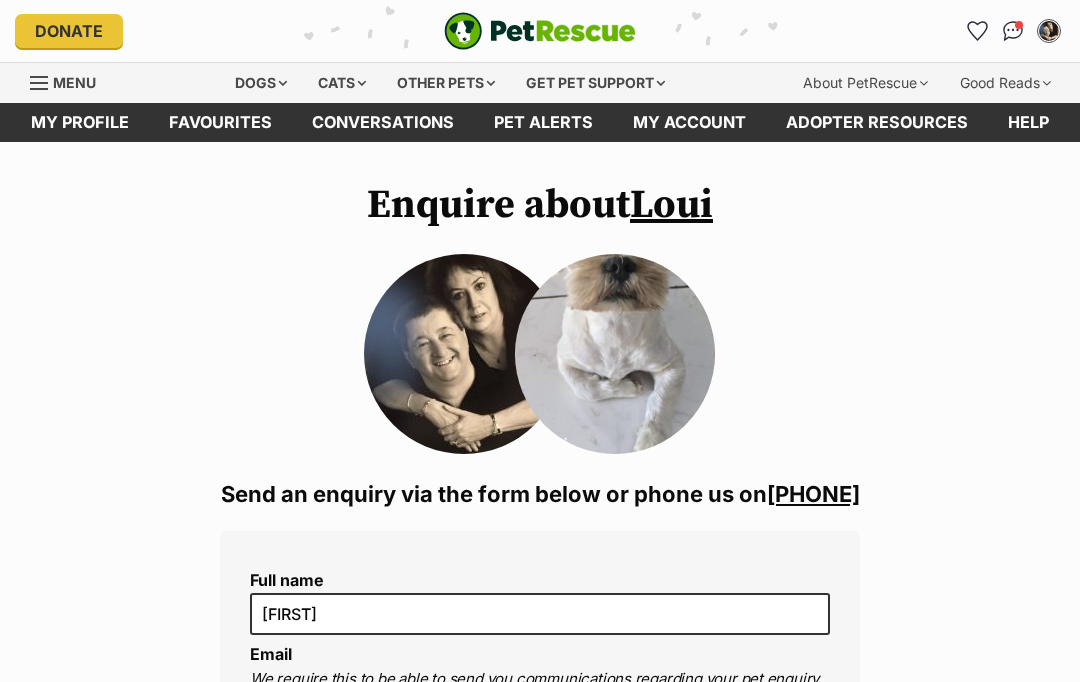 scroll, scrollTop: 0, scrollLeft: 0, axis: both 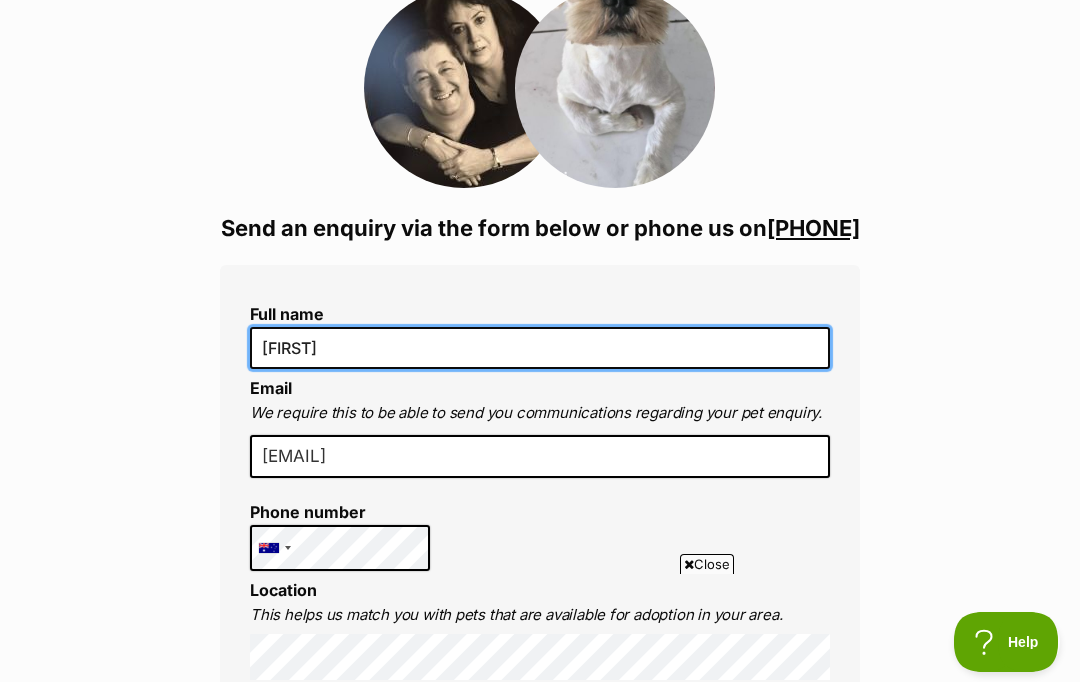 click on "[FIRST]" at bounding box center [540, 348] 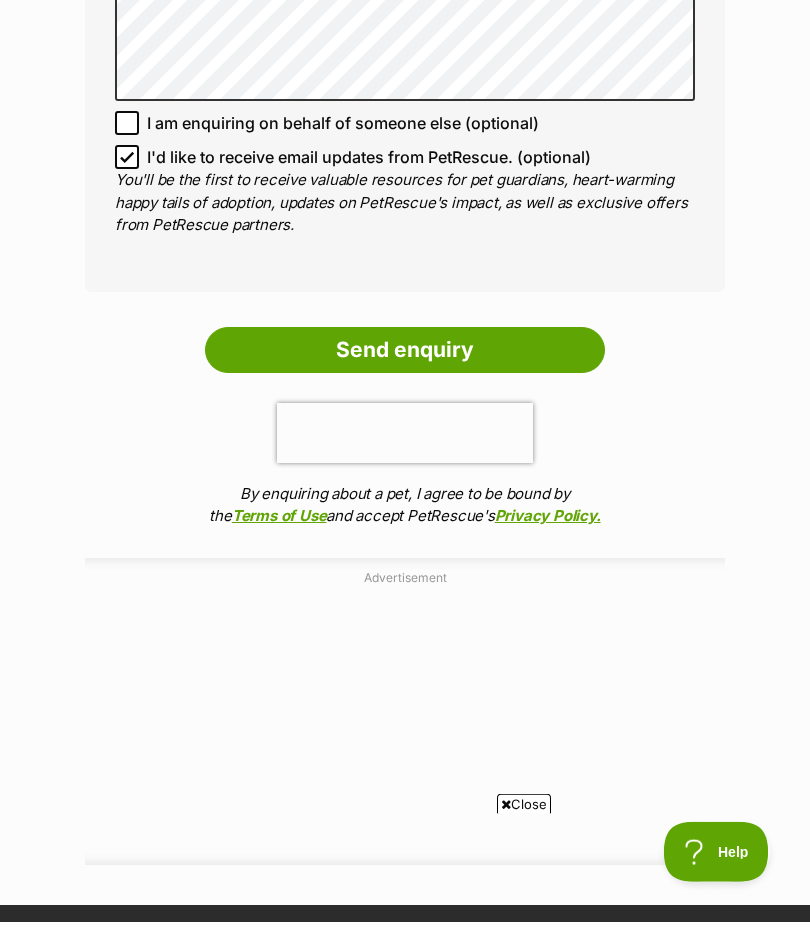 scroll, scrollTop: 0, scrollLeft: 0, axis: both 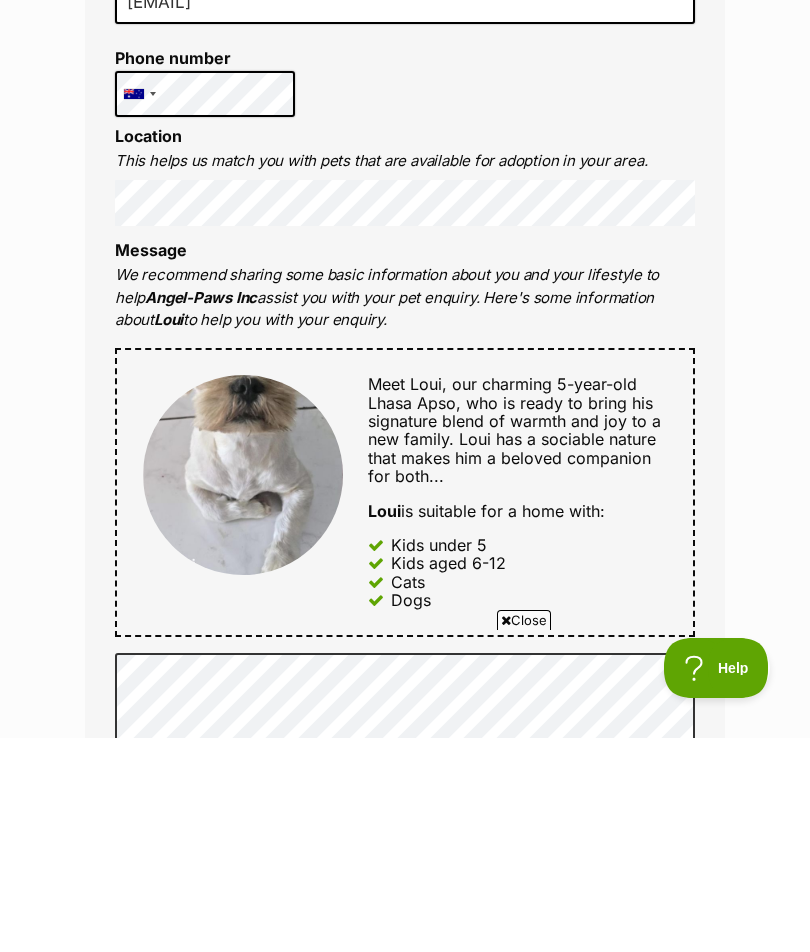 type on "[FIRST] [LAST]" 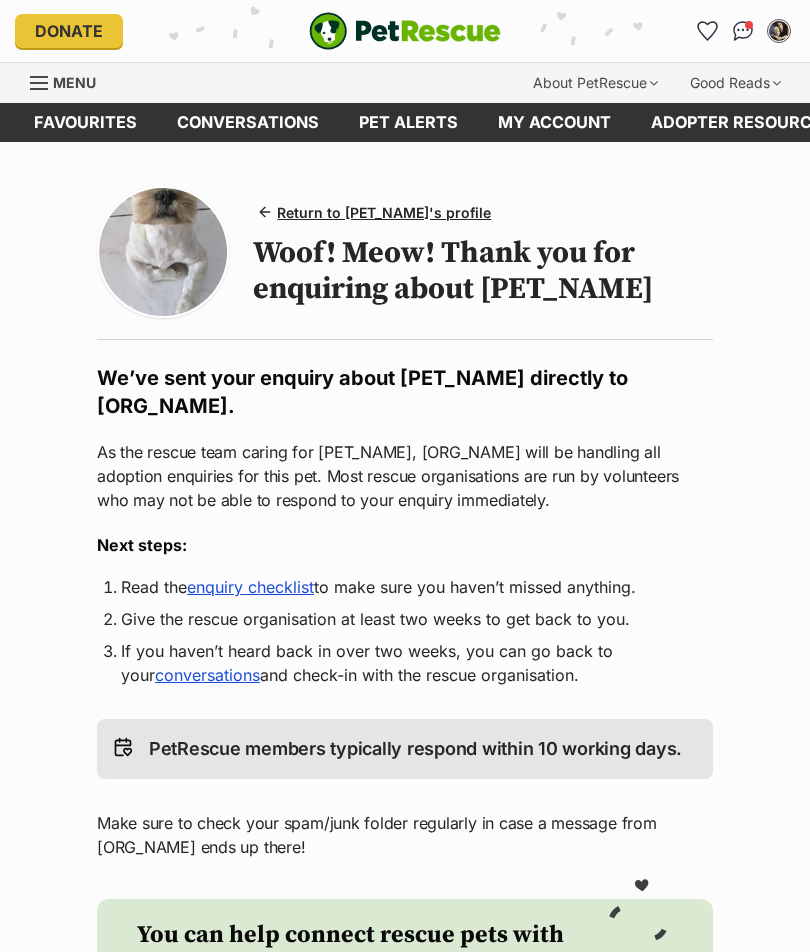 scroll, scrollTop: 0, scrollLeft: 0, axis: both 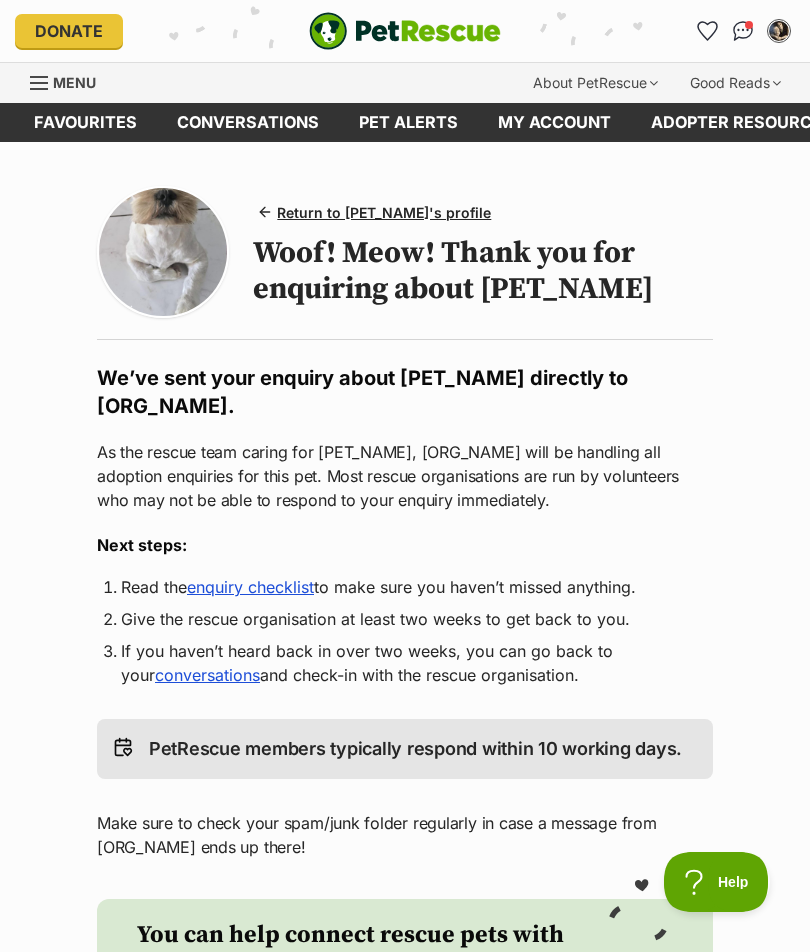 click on "enquiry checklist" at bounding box center (250, 587) 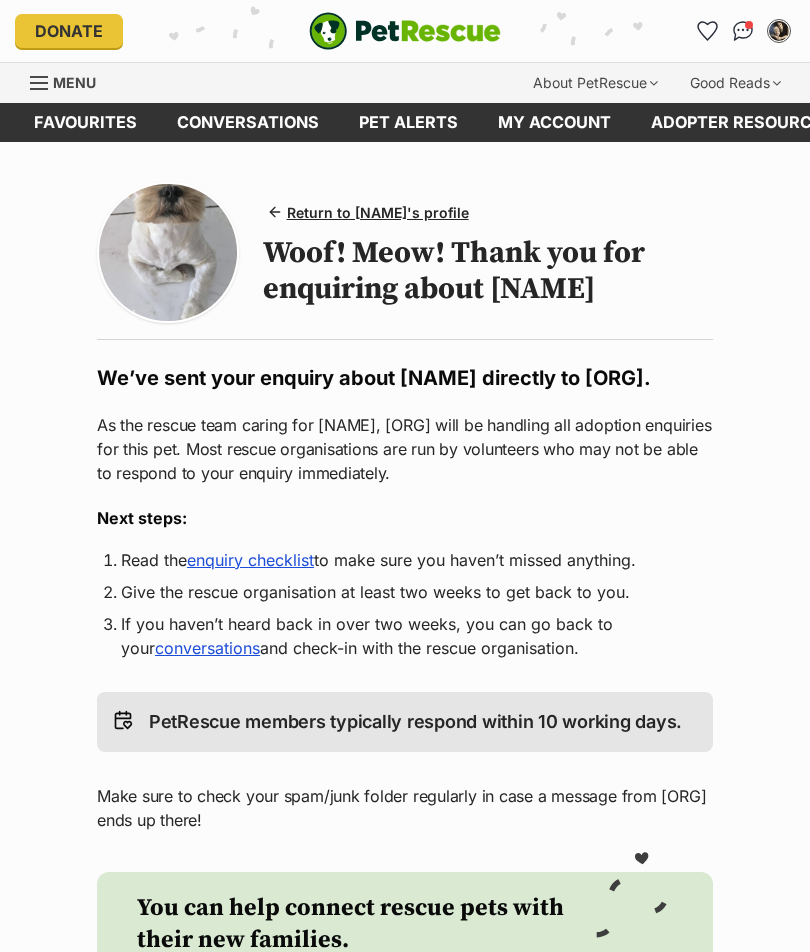 scroll, scrollTop: 85, scrollLeft: 0, axis: vertical 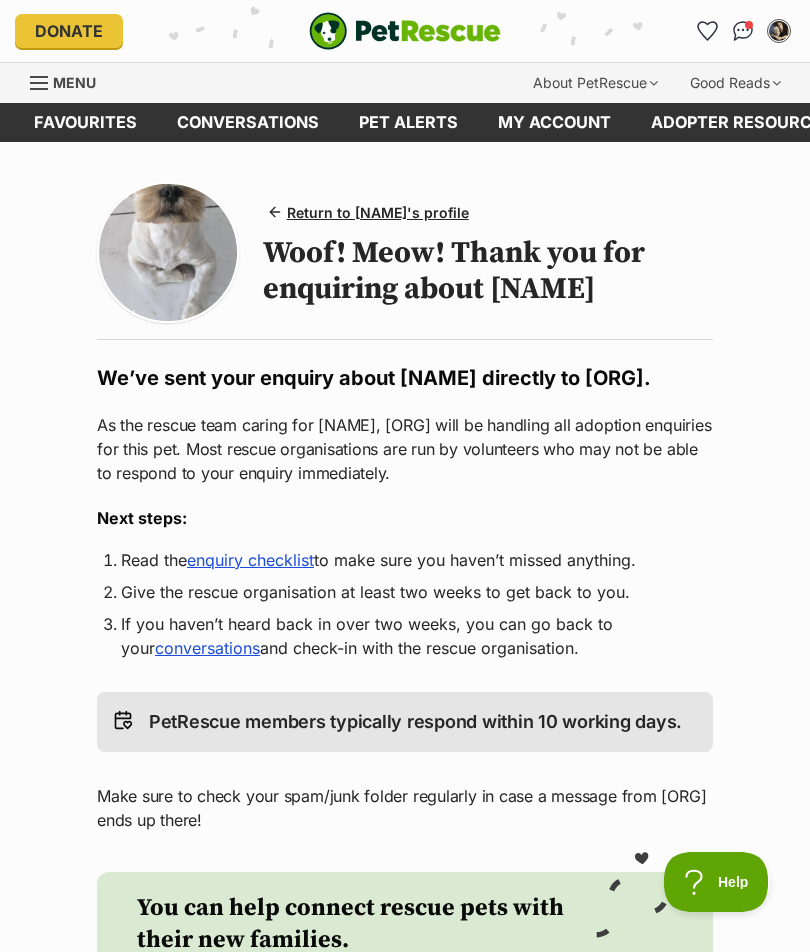 click on "Return to [NAME]'s profile" at bounding box center [378, 212] 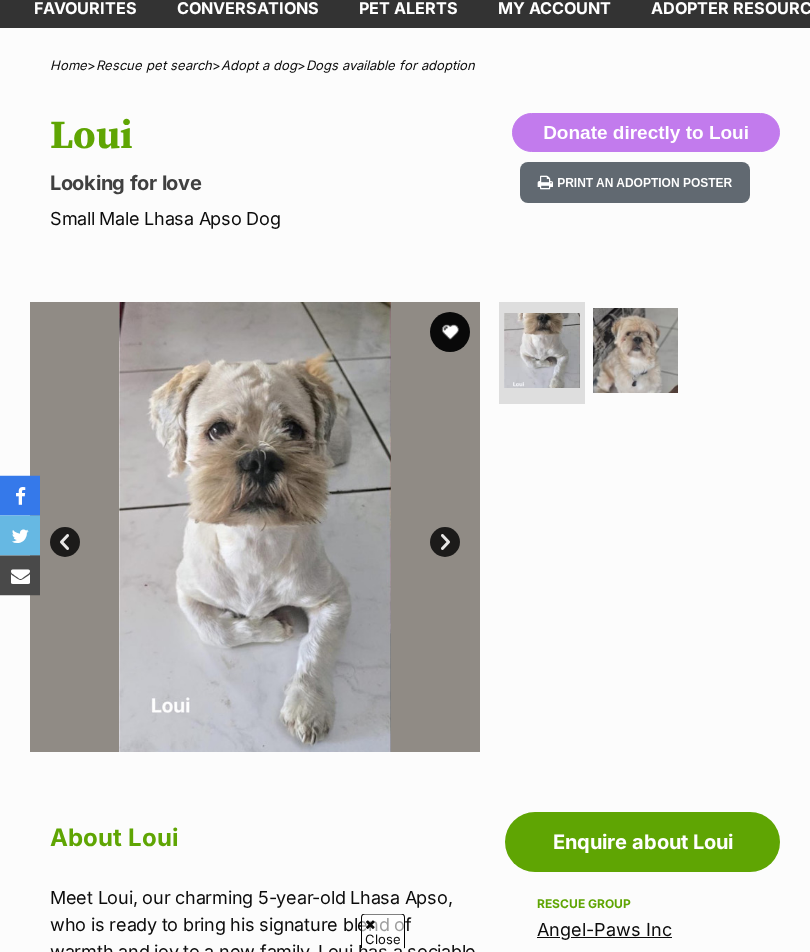scroll, scrollTop: 150, scrollLeft: 0, axis: vertical 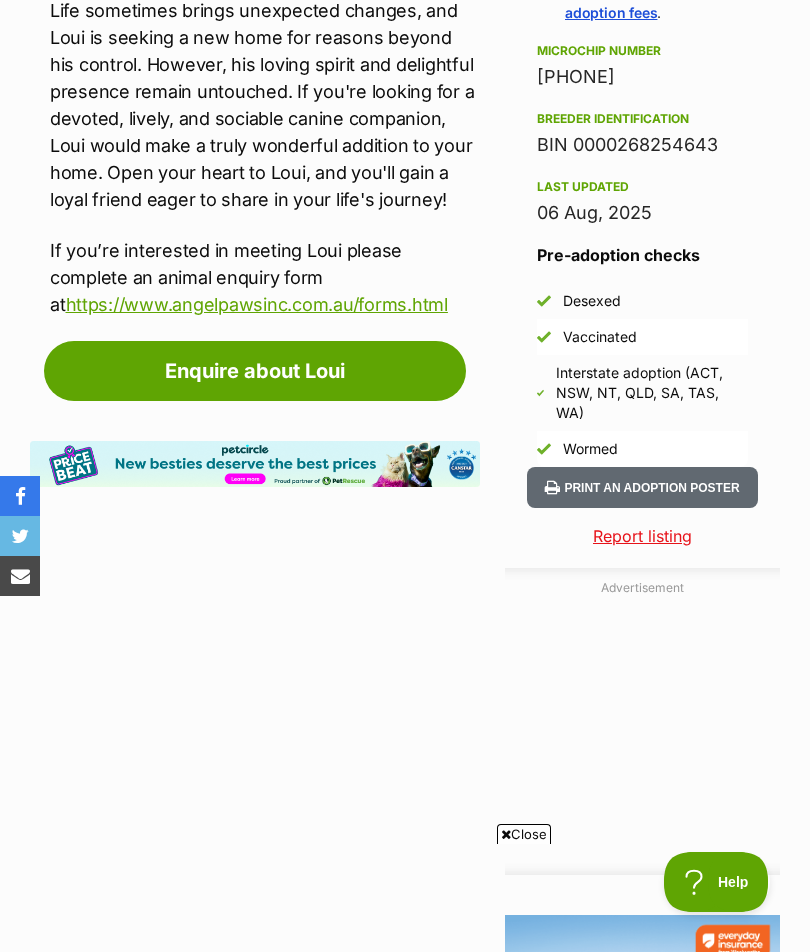 click on "https://www.angelpawsinc.com.au/forms.html" at bounding box center [257, 304] 